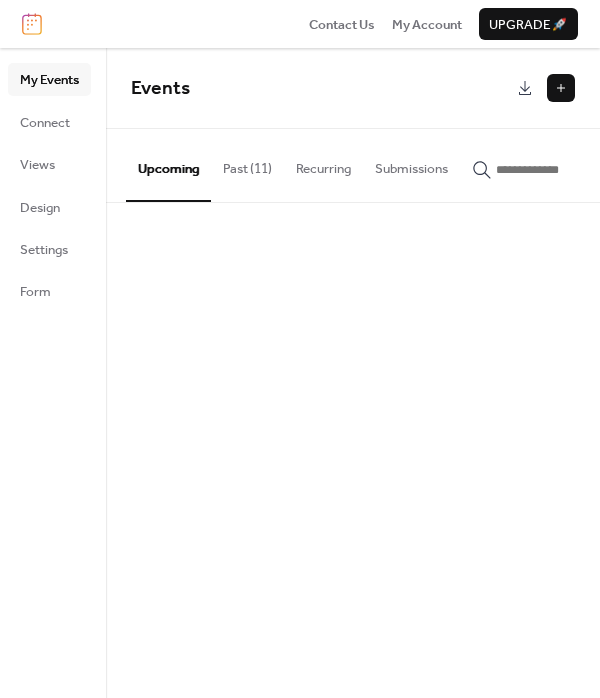 scroll, scrollTop: 0, scrollLeft: 0, axis: both 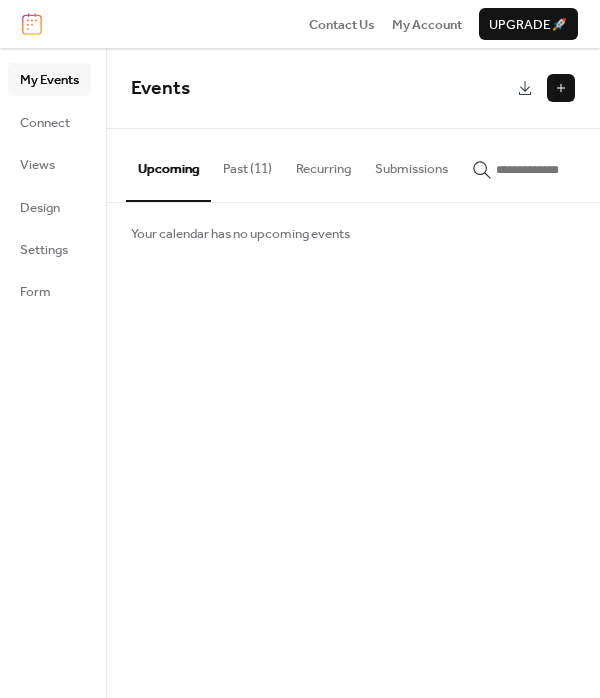 click on "Upcoming" at bounding box center [168, 165] 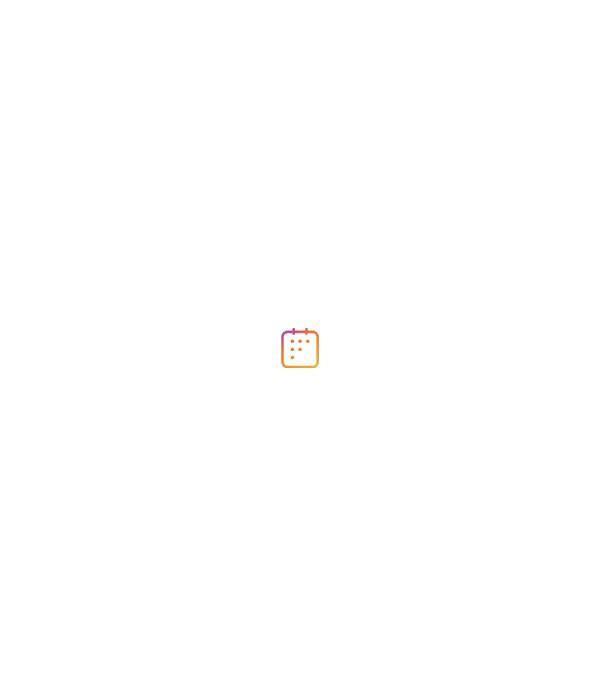 scroll, scrollTop: 0, scrollLeft: 0, axis: both 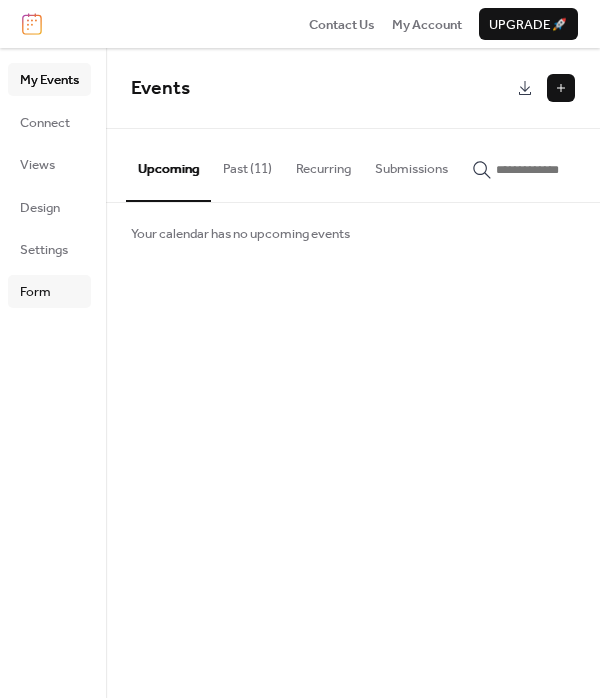 click on "Form" at bounding box center [35, 292] 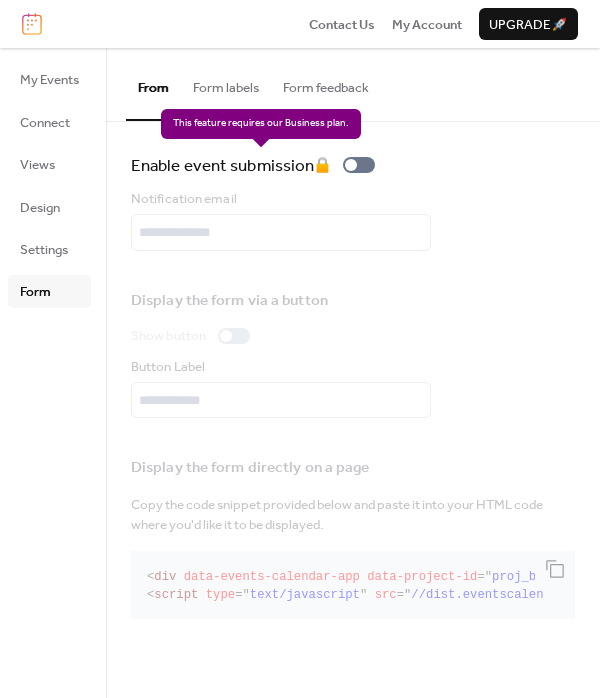 drag, startPoint x: 350, startPoint y: 161, endPoint x: 380, endPoint y: 164, distance: 30.149628 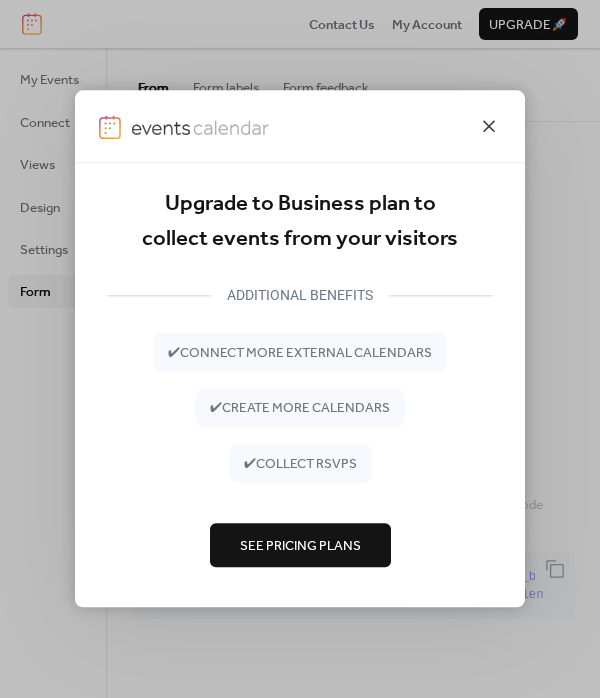 click 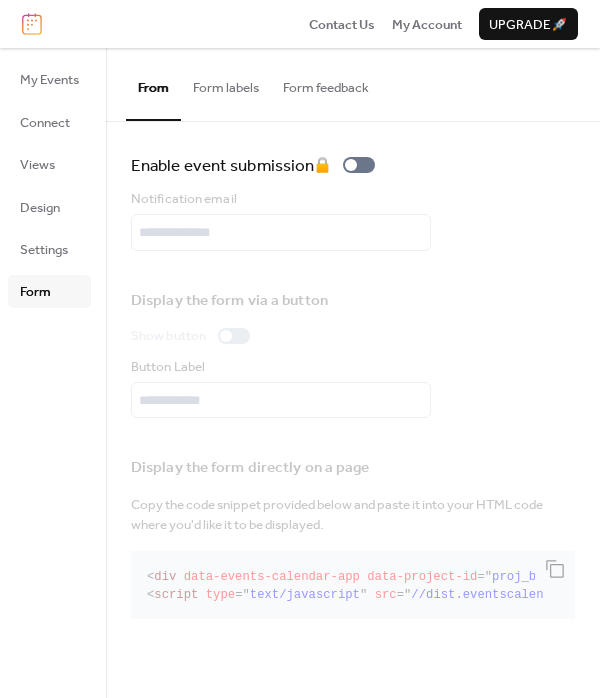 click on "Notification email" at bounding box center (353, 220) 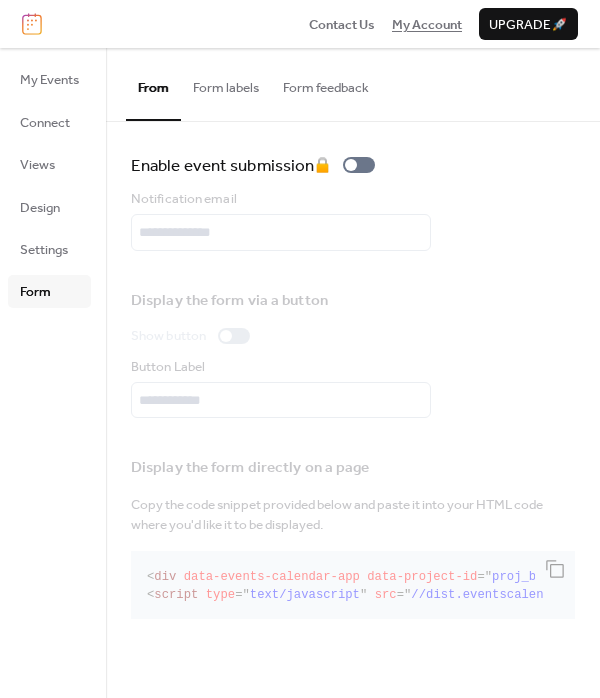 click on "My Account" at bounding box center (427, 25) 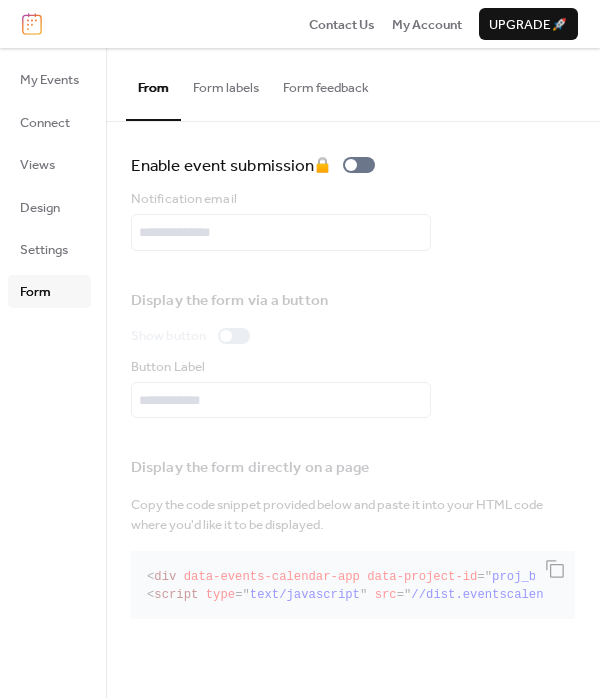 click at bounding box center [32, 24] 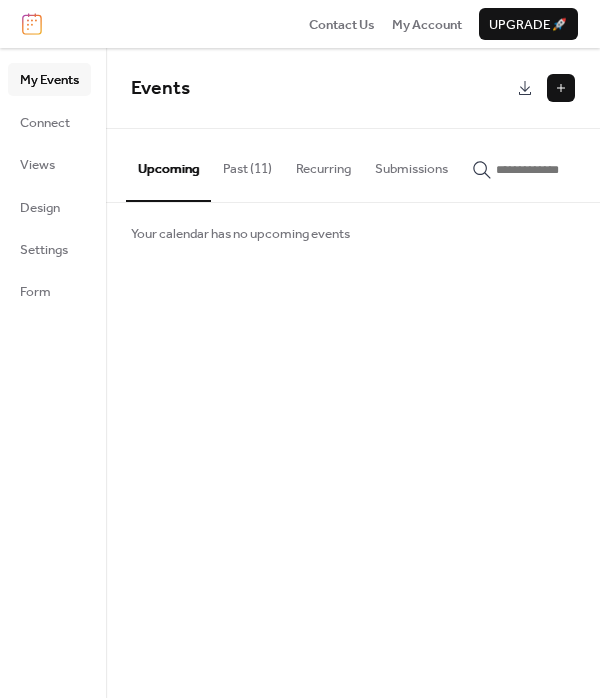 click at bounding box center (561, 88) 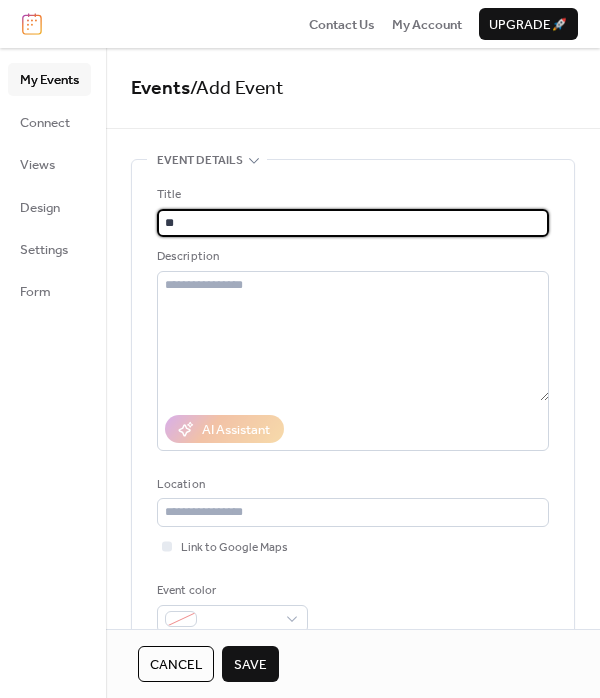 type on "*" 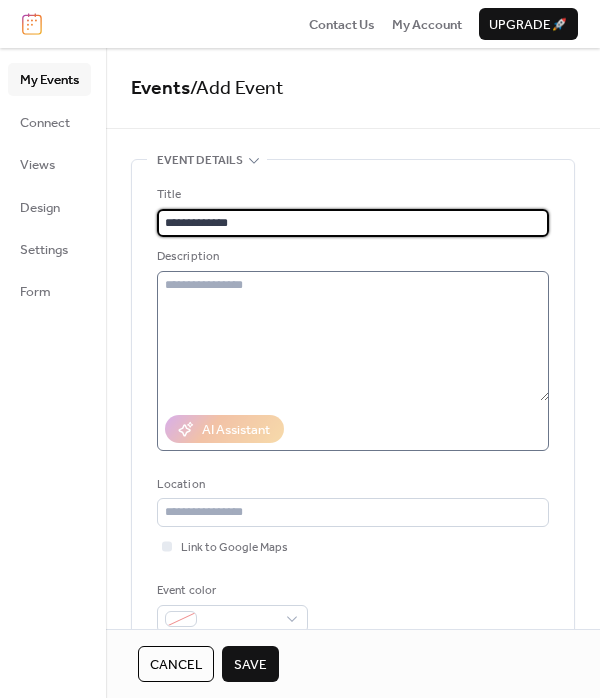 type on "**********" 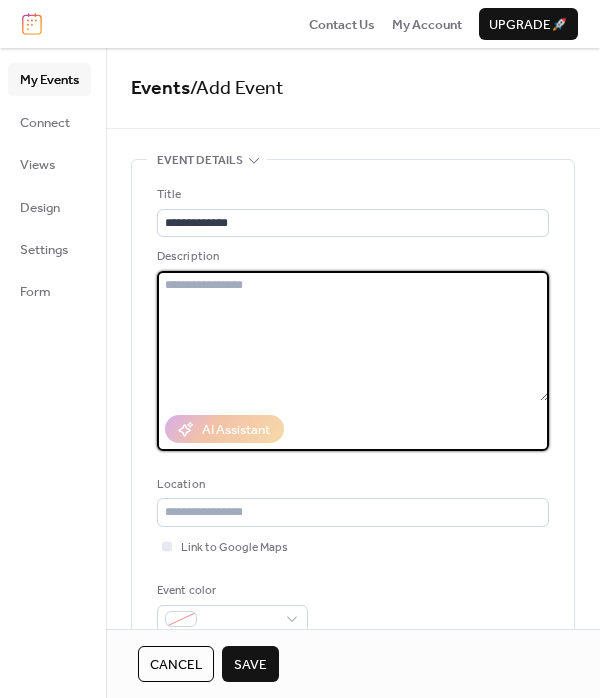 click at bounding box center [353, 336] 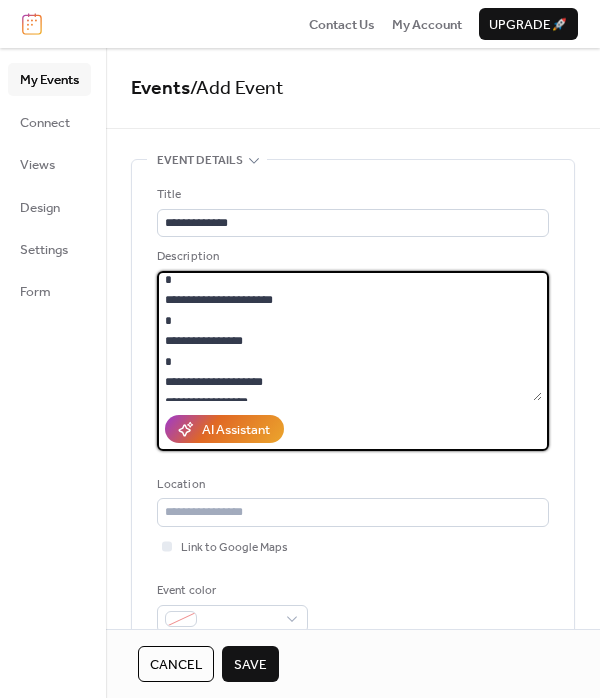 scroll, scrollTop: 0, scrollLeft: 0, axis: both 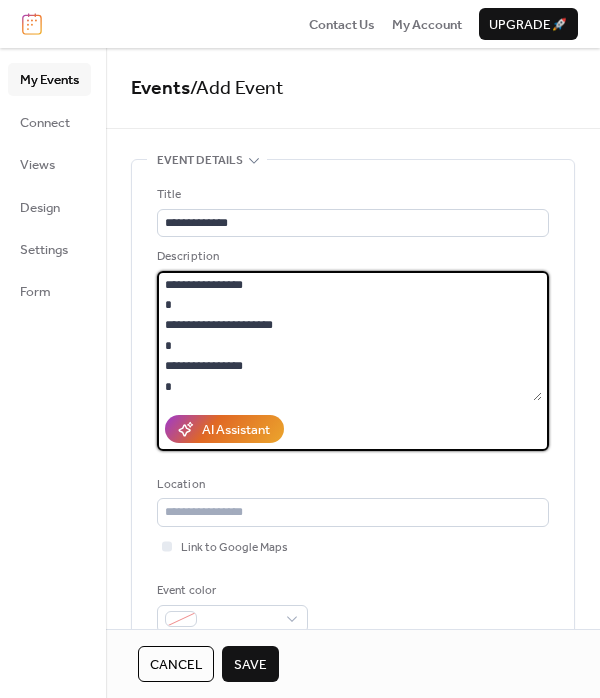 click on "**********" at bounding box center [349, 336] 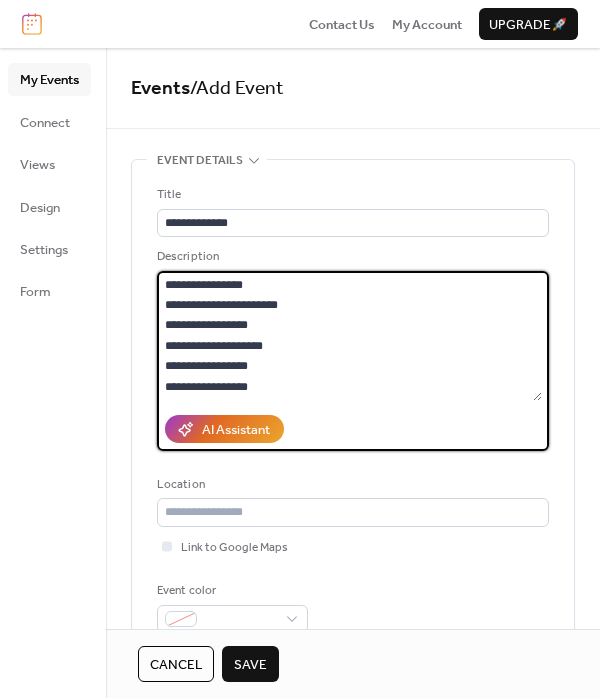 click on "**********" at bounding box center (349, 336) 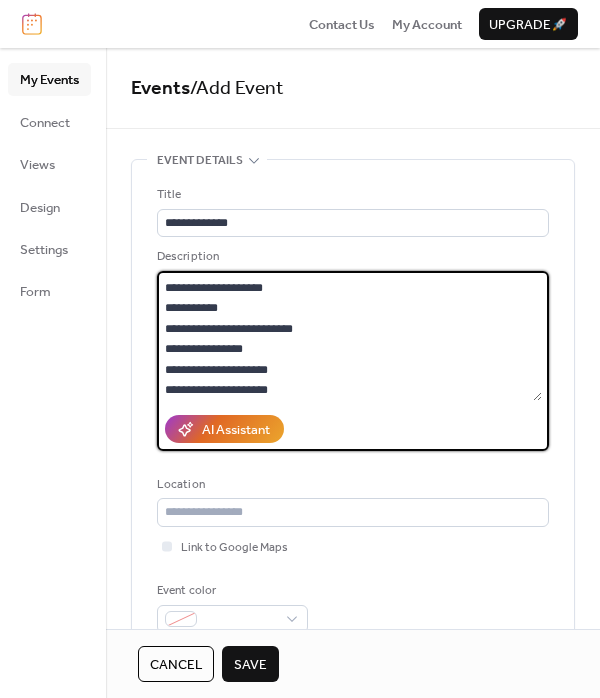 scroll, scrollTop: 241, scrollLeft: 0, axis: vertical 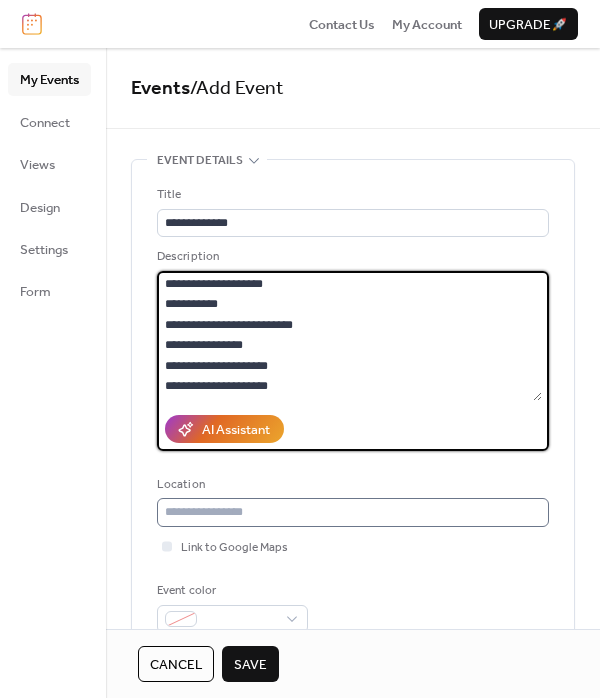 type on "**********" 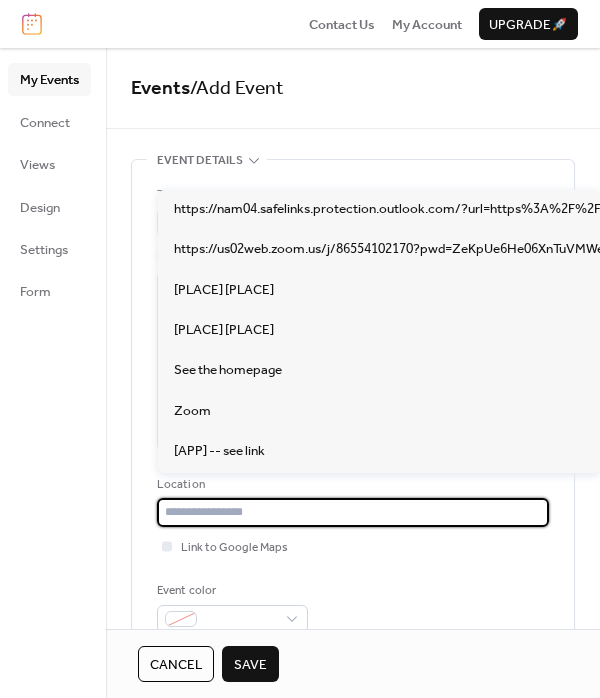 click at bounding box center (353, 512) 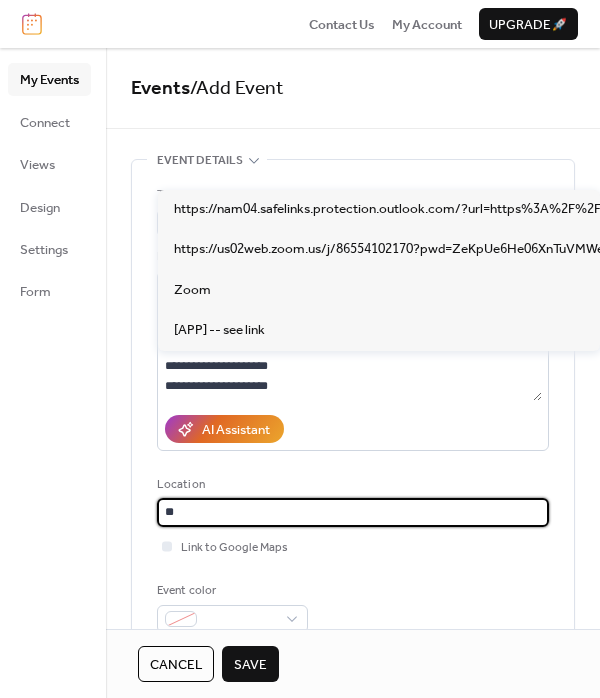 type on "*" 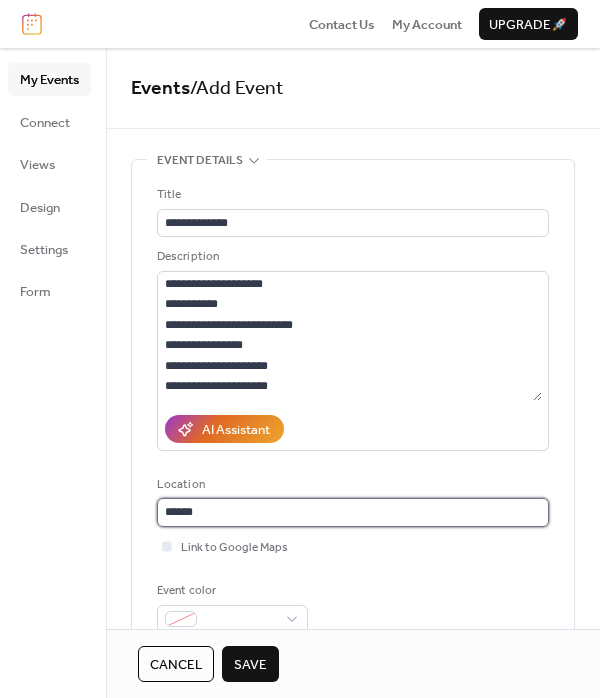 click on "*****" at bounding box center (353, 512) 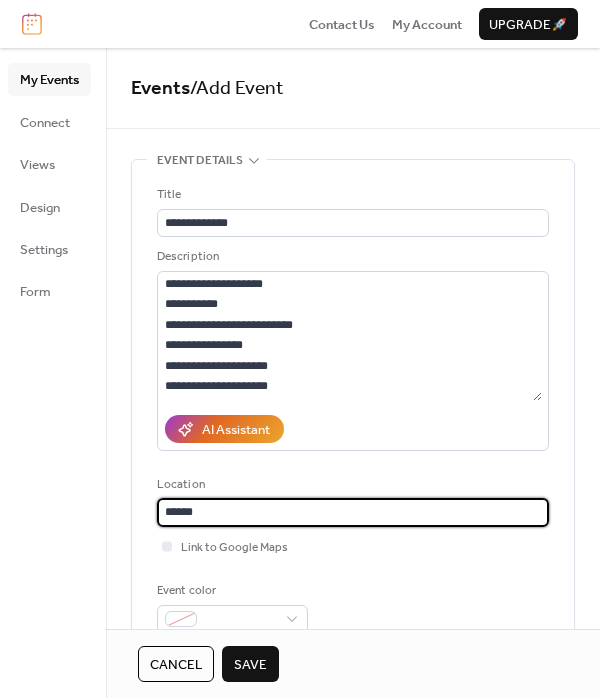 paste on "**********" 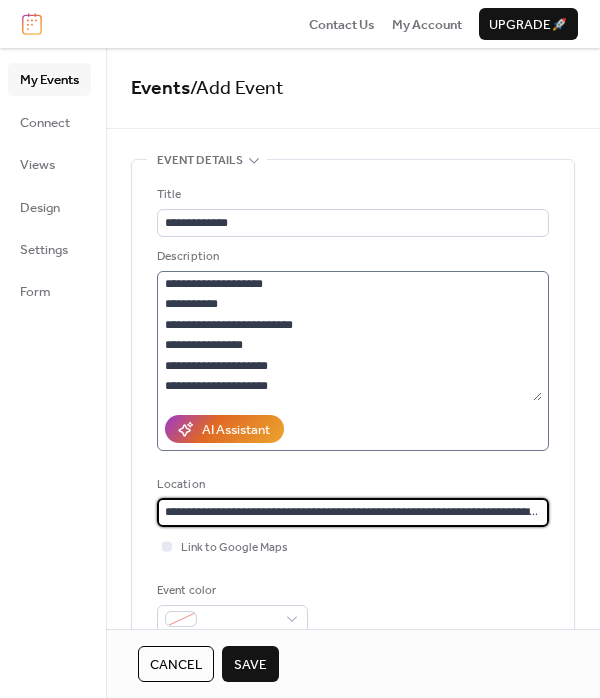 scroll, scrollTop: 0, scrollLeft: 117, axis: horizontal 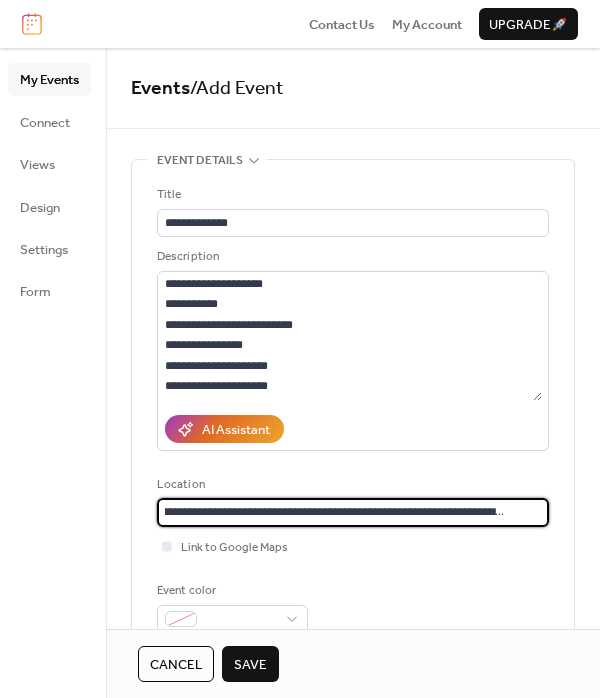 type on "**********" 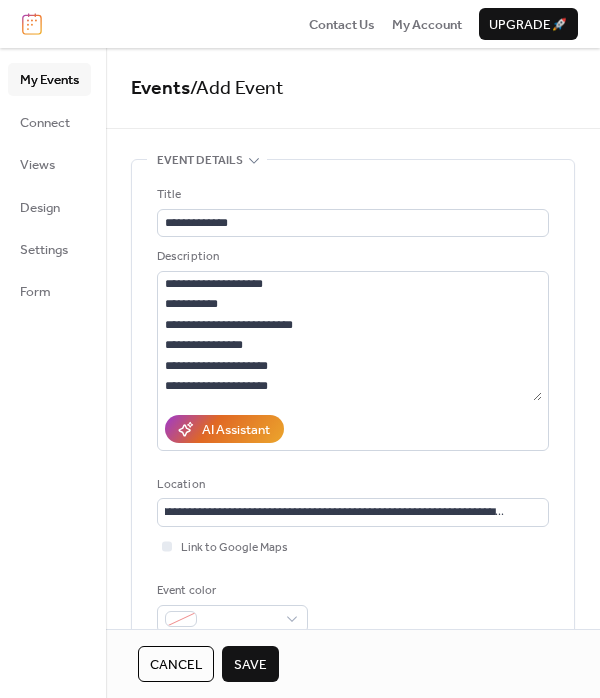 scroll, scrollTop: 0, scrollLeft: 0, axis: both 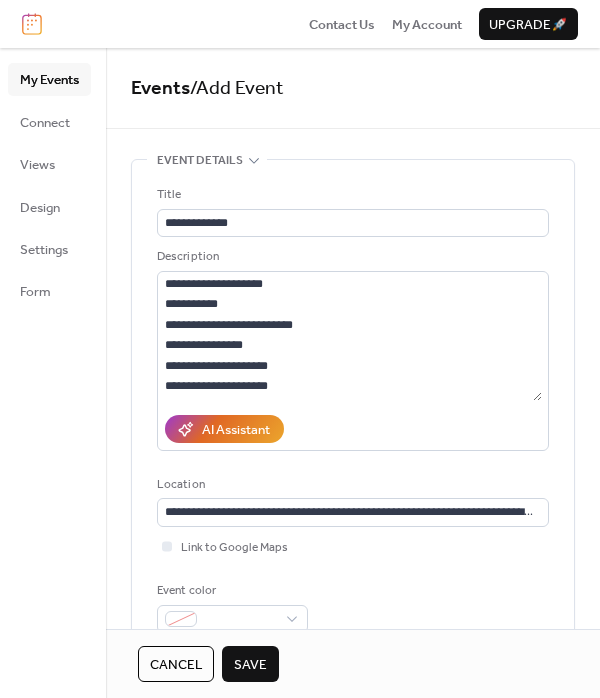 click on "Event color" at bounding box center (353, 607) 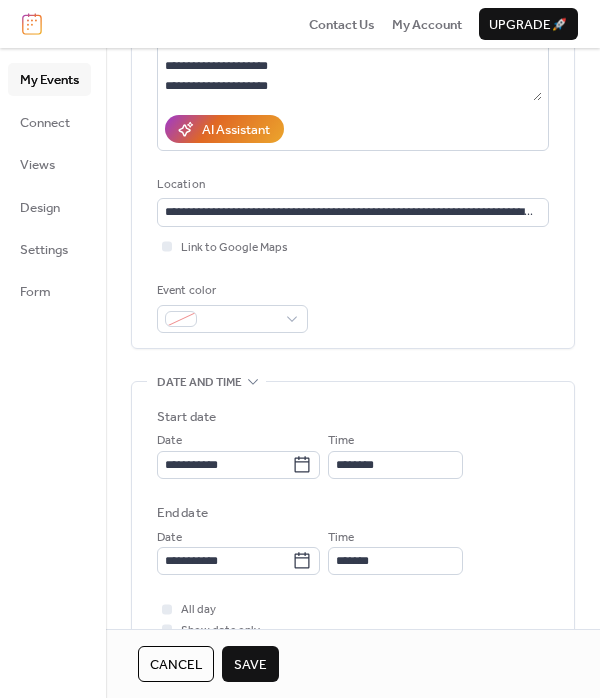 scroll, scrollTop: 400, scrollLeft: 0, axis: vertical 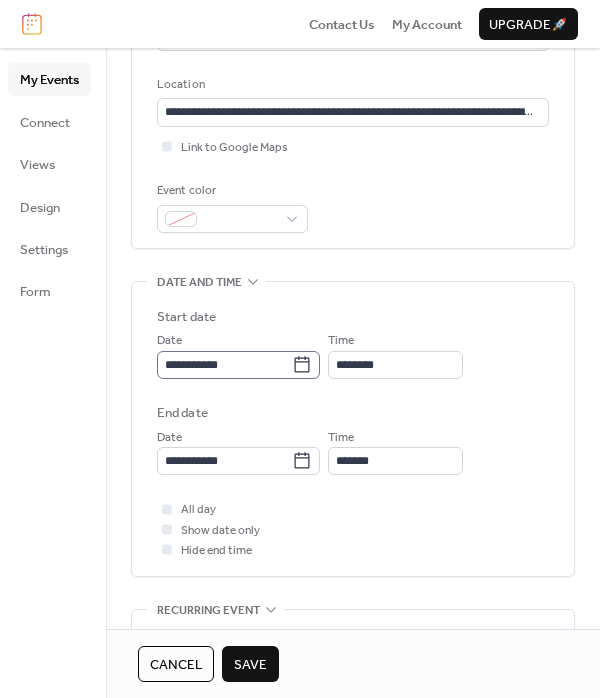 click 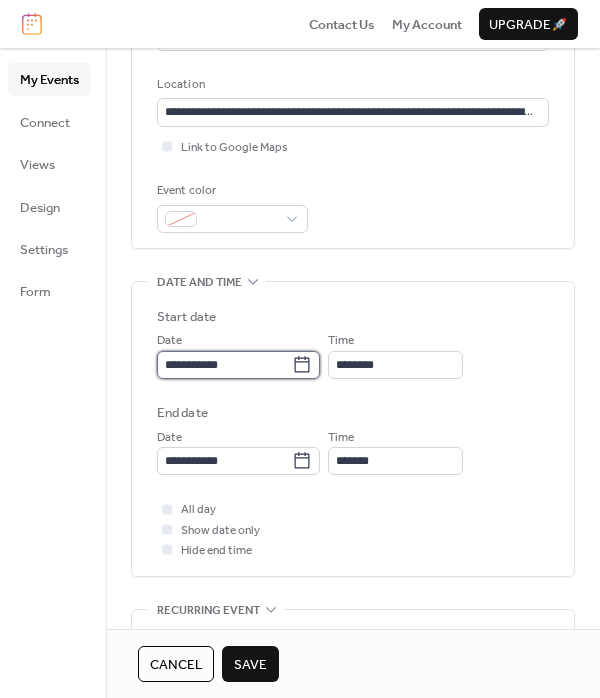 click on "**********" at bounding box center [224, 365] 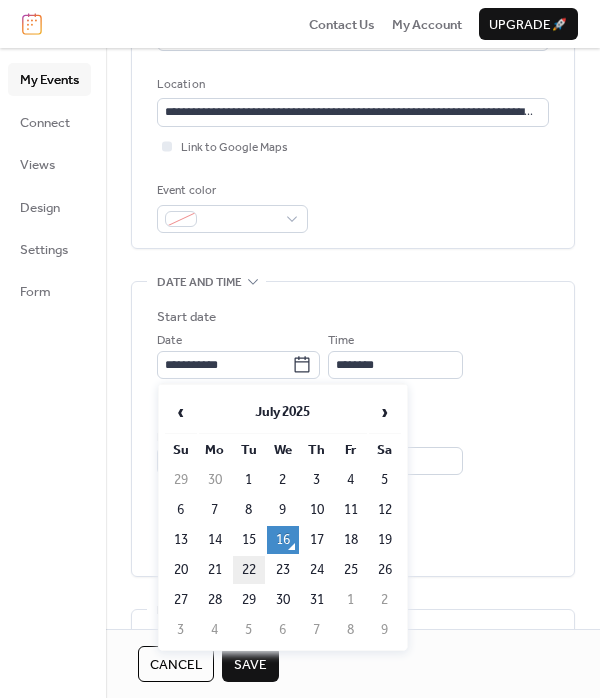 click on "22" at bounding box center [249, 570] 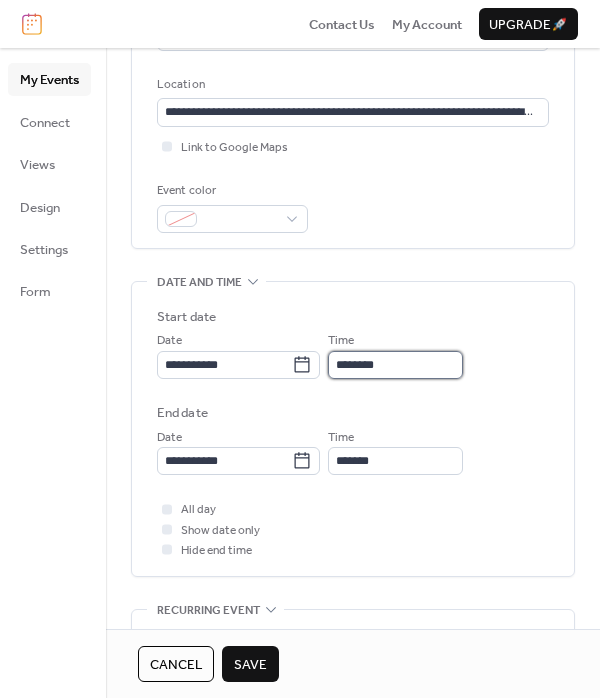 click on "********" at bounding box center (395, 365) 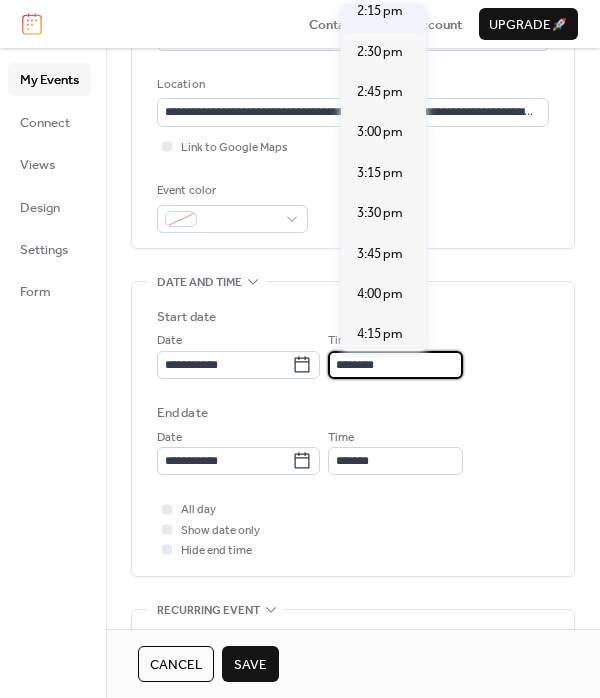 scroll, scrollTop: 2615, scrollLeft: 0, axis: vertical 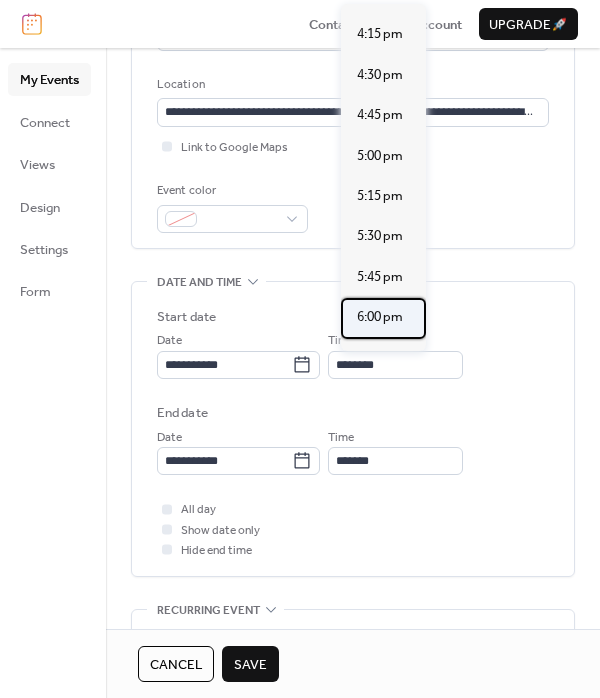 click on "6:00 pm" at bounding box center [380, 317] 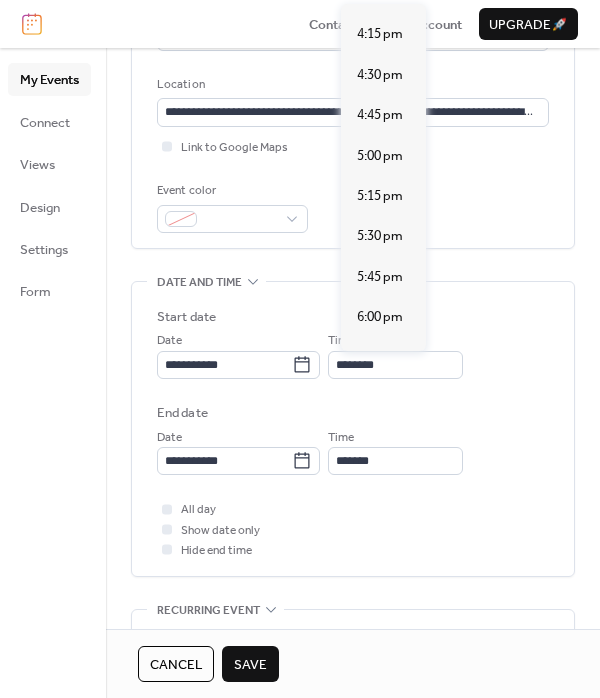 type on "*******" 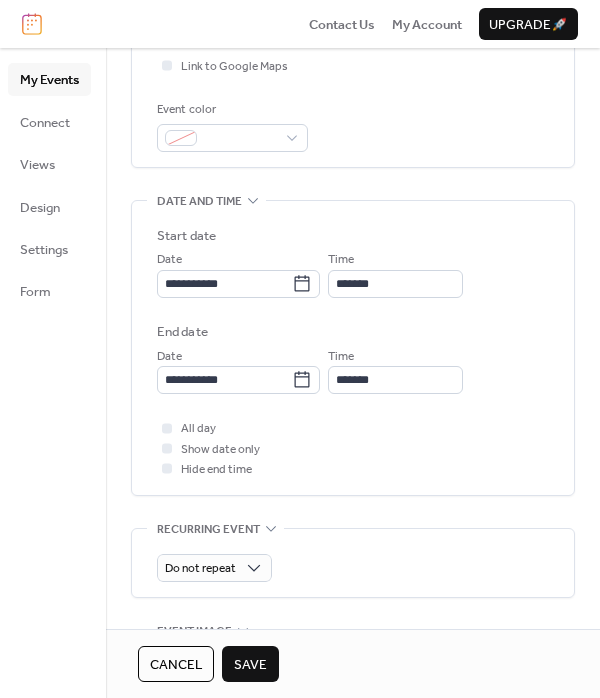 scroll, scrollTop: 468, scrollLeft: 0, axis: vertical 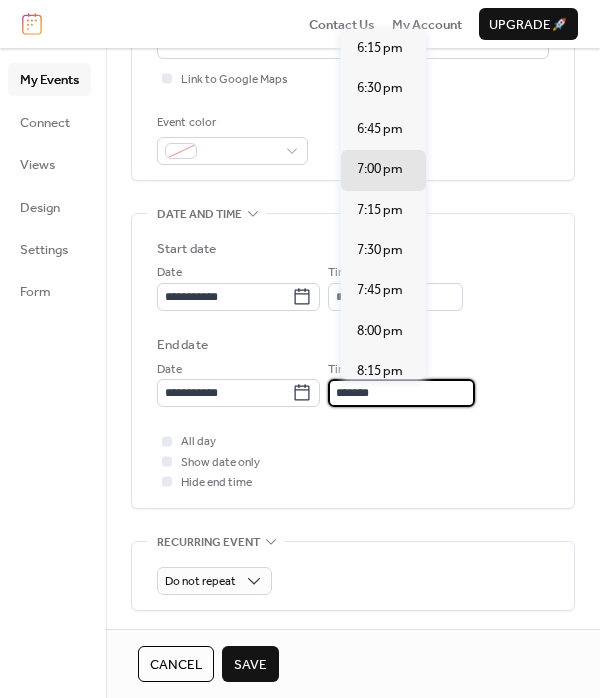 drag, startPoint x: 407, startPoint y: 397, endPoint x: 340, endPoint y: 395, distance: 67.02985 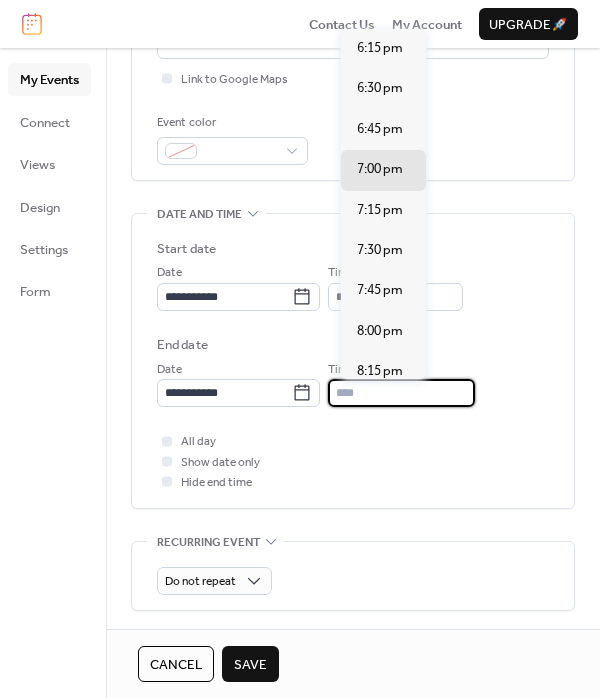scroll, scrollTop: 0, scrollLeft: 0, axis: both 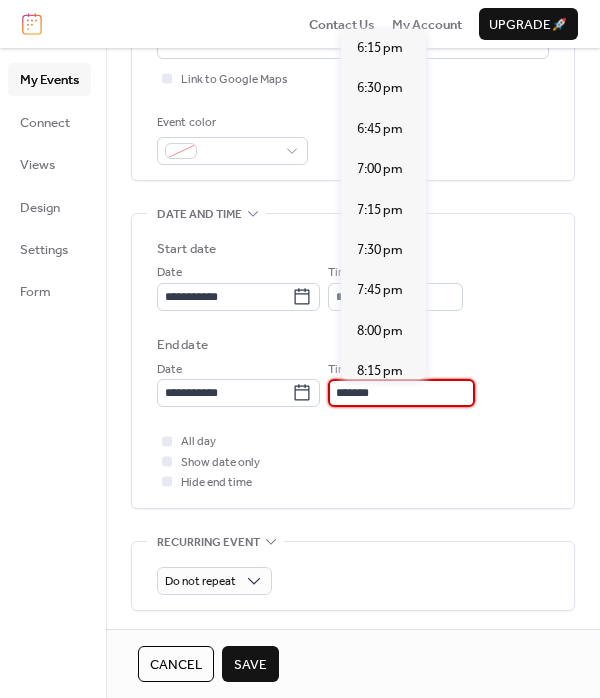 click on "All day Show date only Hide end time" at bounding box center [353, 461] 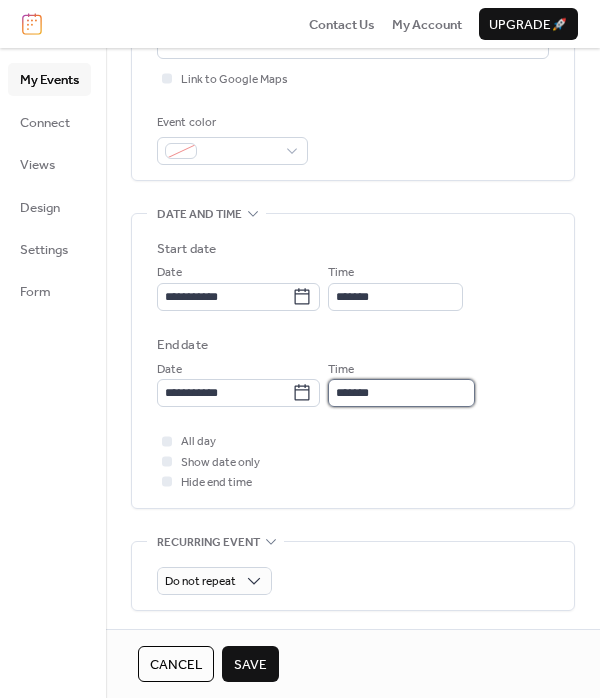 click on "*******" at bounding box center (401, 393) 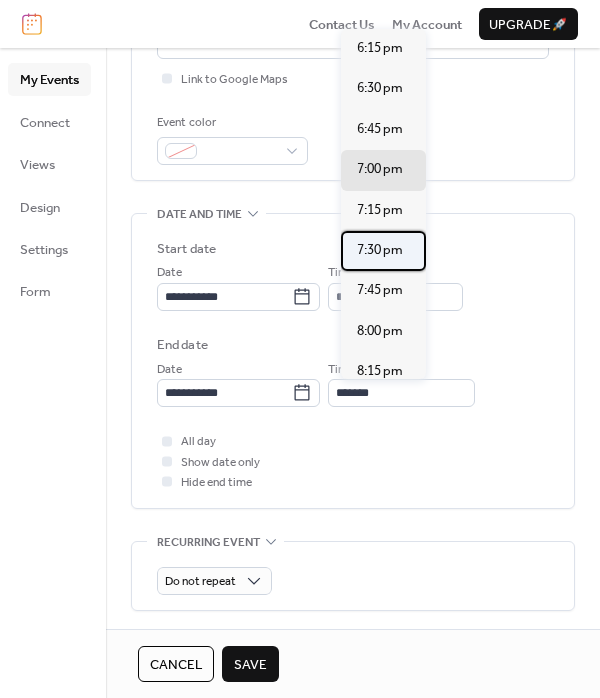 click on "7:30 pm" at bounding box center (380, 250) 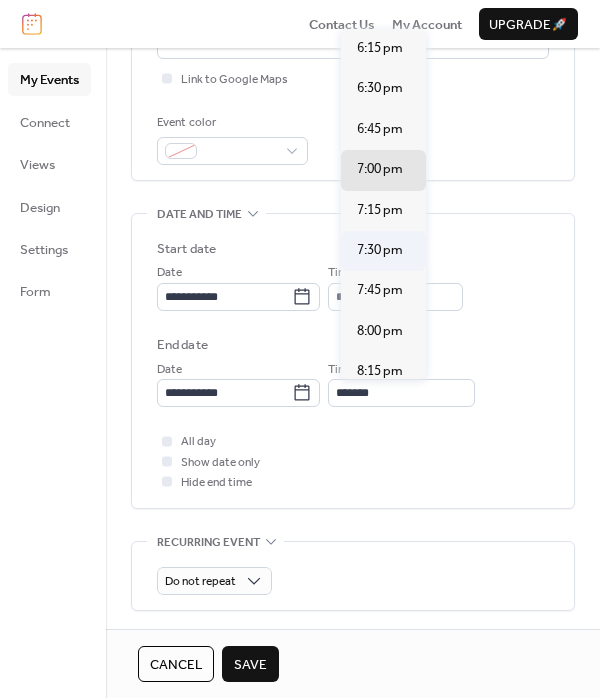 type on "*******" 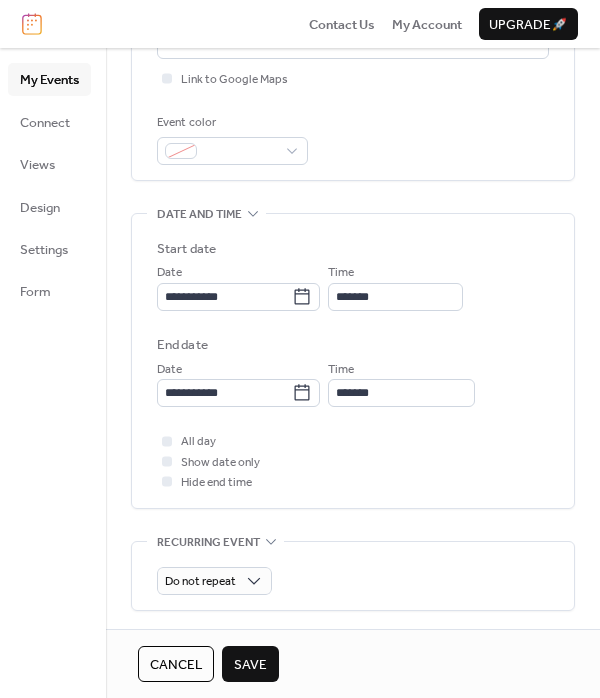 click on "All day Show date only Hide end time" at bounding box center [353, 461] 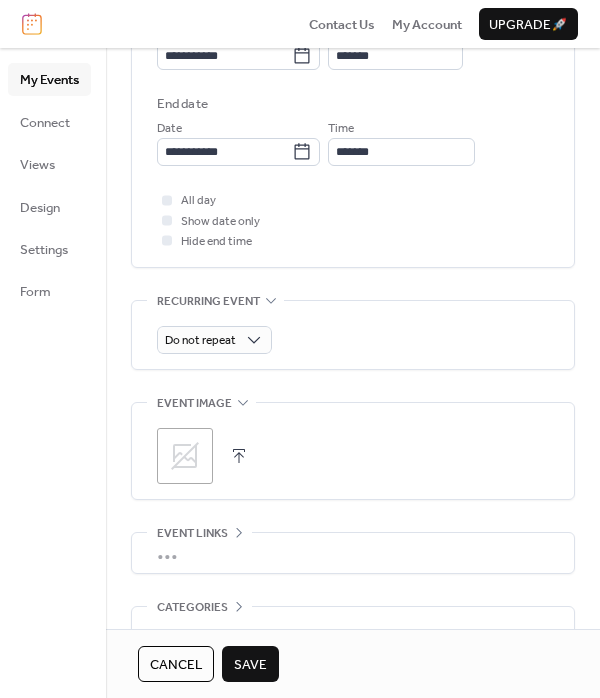 scroll, scrollTop: 711, scrollLeft: 0, axis: vertical 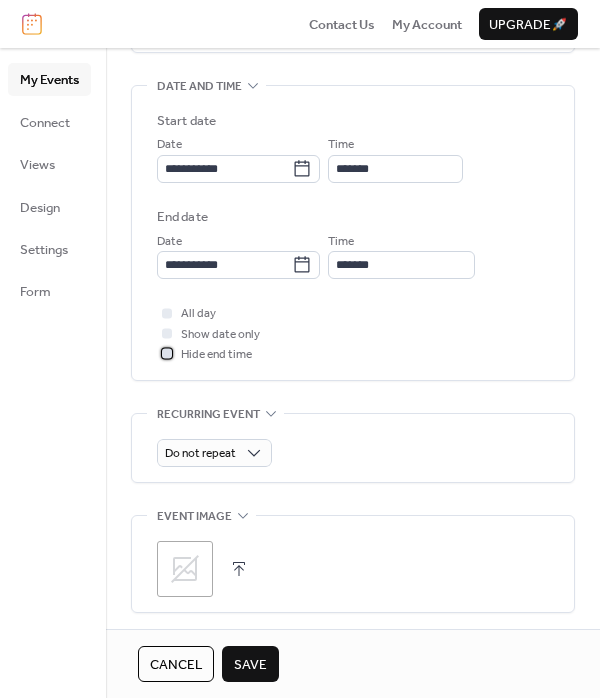 drag, startPoint x: 171, startPoint y: 354, endPoint x: 191, endPoint y: 354, distance: 20 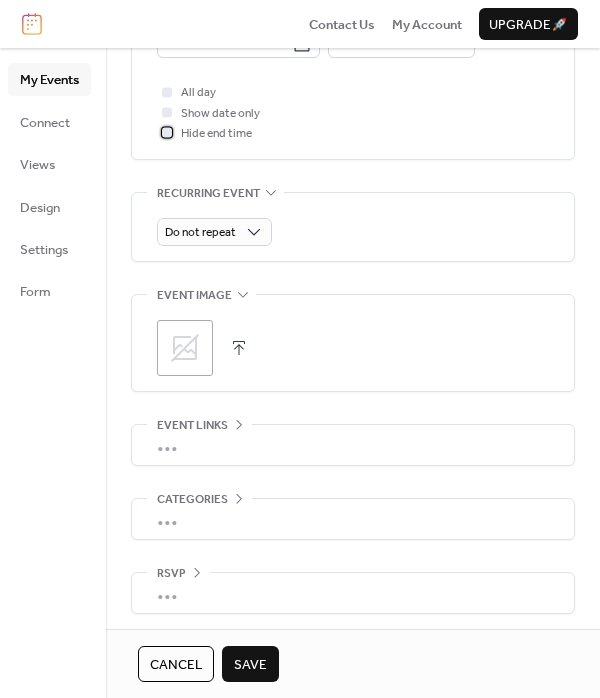 scroll, scrollTop: 822, scrollLeft: 0, axis: vertical 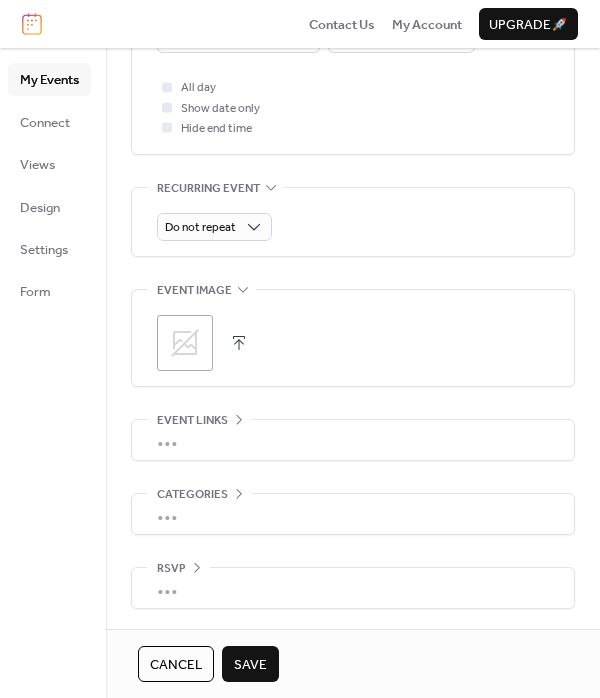 click on "•••" at bounding box center [353, 440] 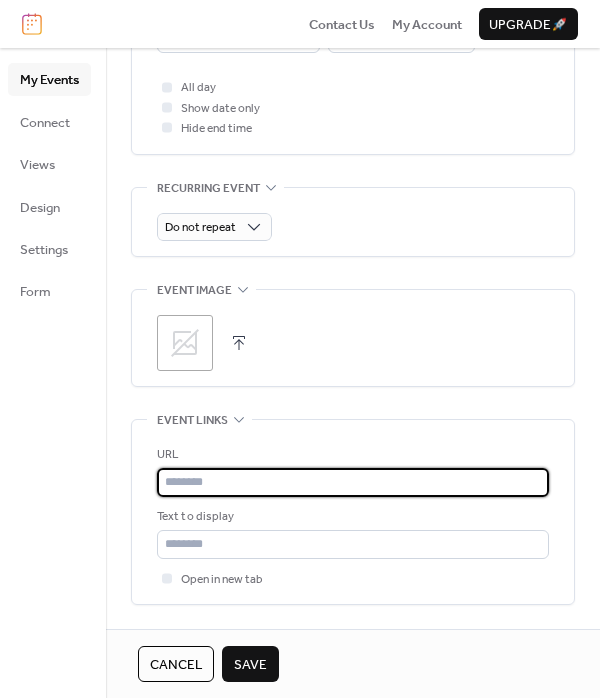paste on "**********" 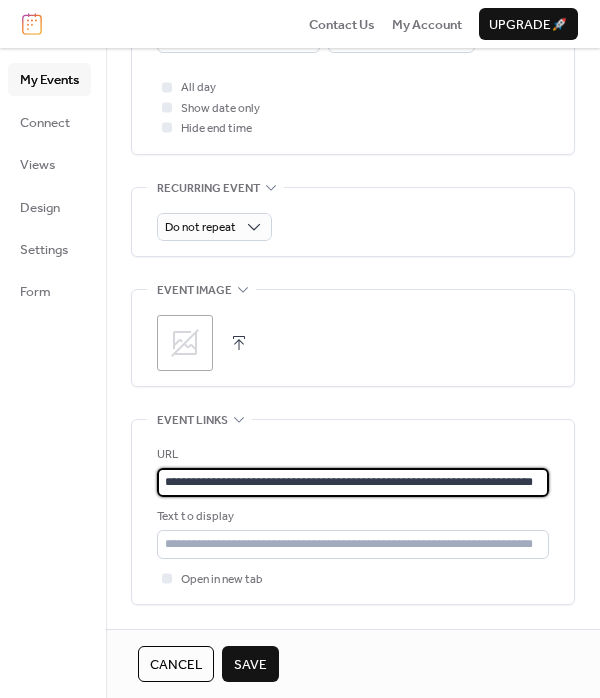 scroll, scrollTop: 0, scrollLeft: 81, axis: horizontal 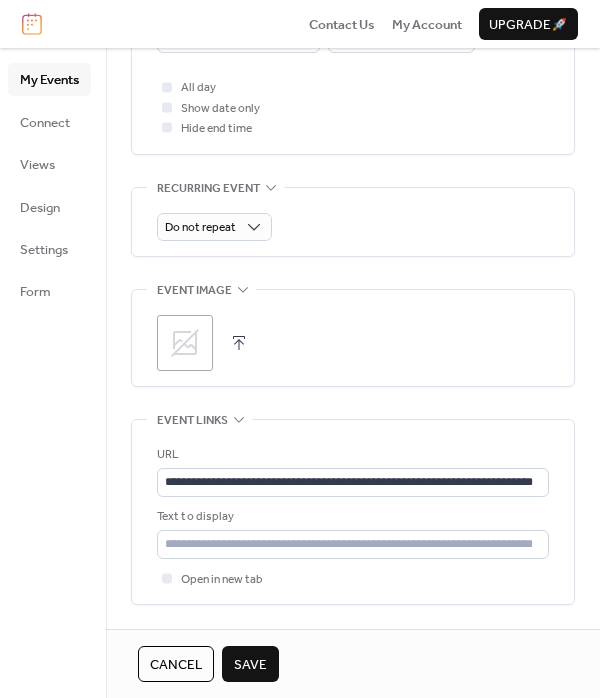click on "Save" at bounding box center [250, 665] 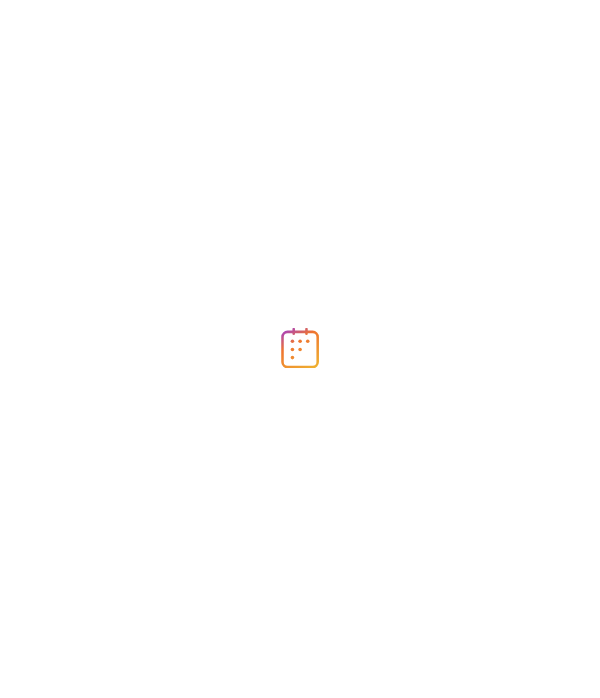 scroll, scrollTop: 0, scrollLeft: 0, axis: both 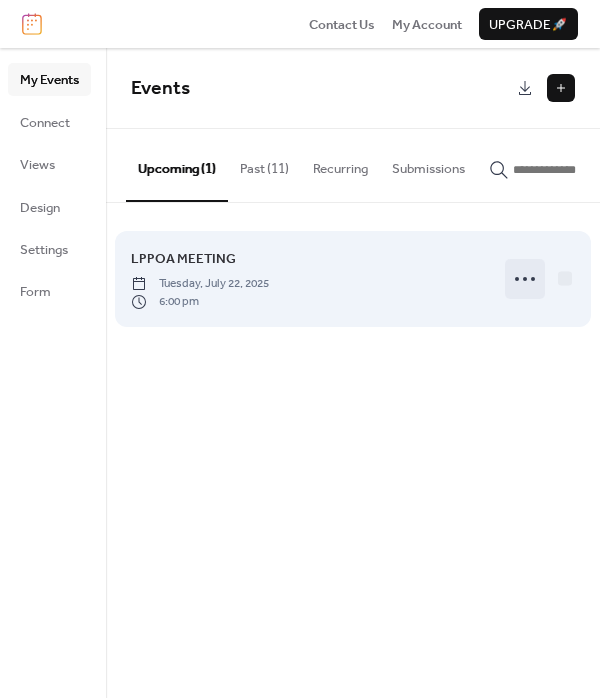 click 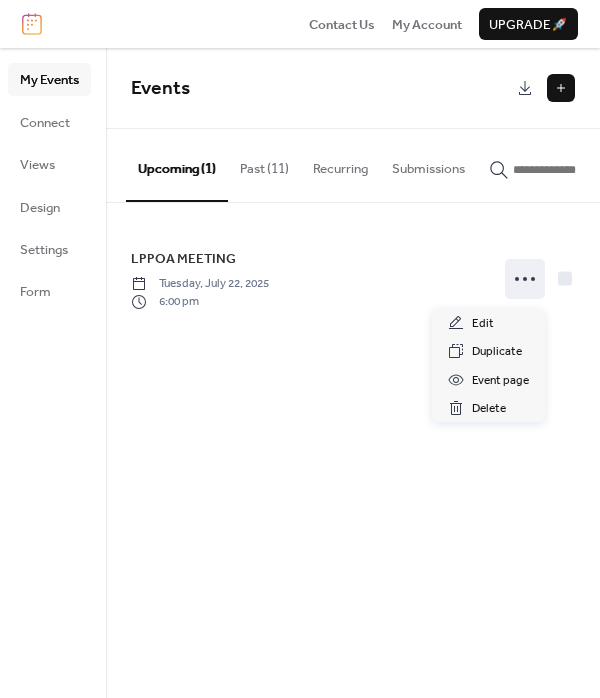 click on "Events Upcoming (1) Past (11) Recurring Submissions LPPOA MEETING Tuesday, July 22, 2025 6:00 pm Cancel" at bounding box center (353, 373) 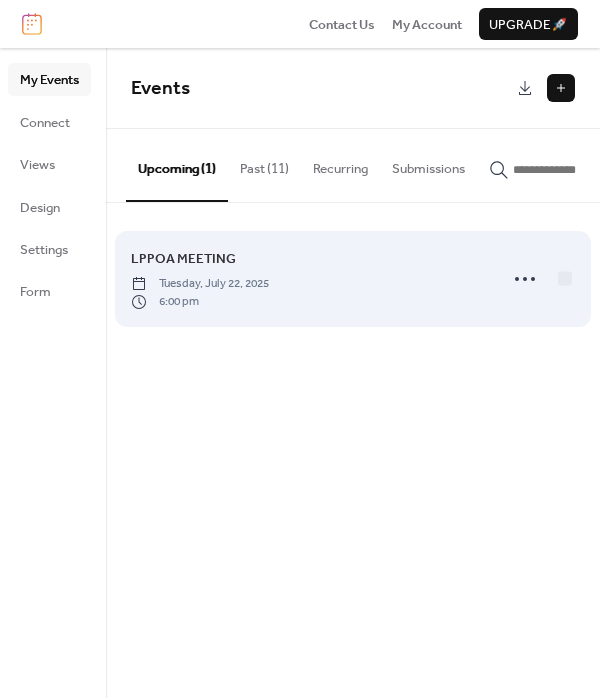 click on "LPPOA MEETING" at bounding box center (183, 259) 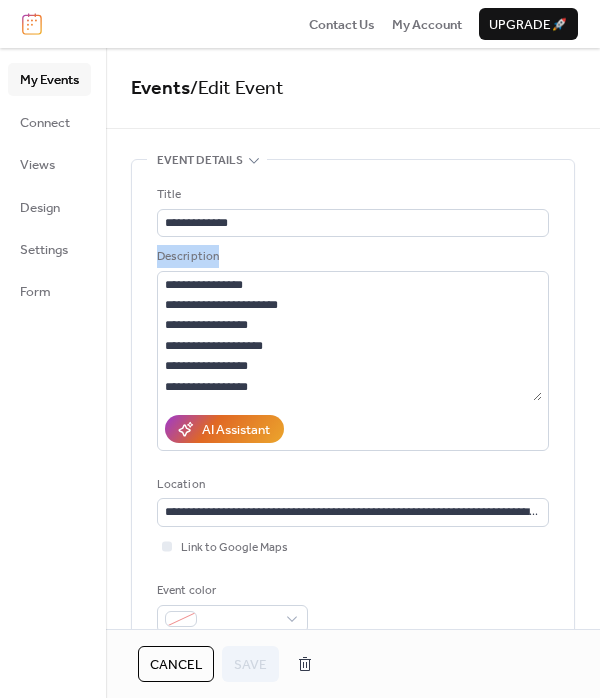 click on "Description" at bounding box center [351, 257] 